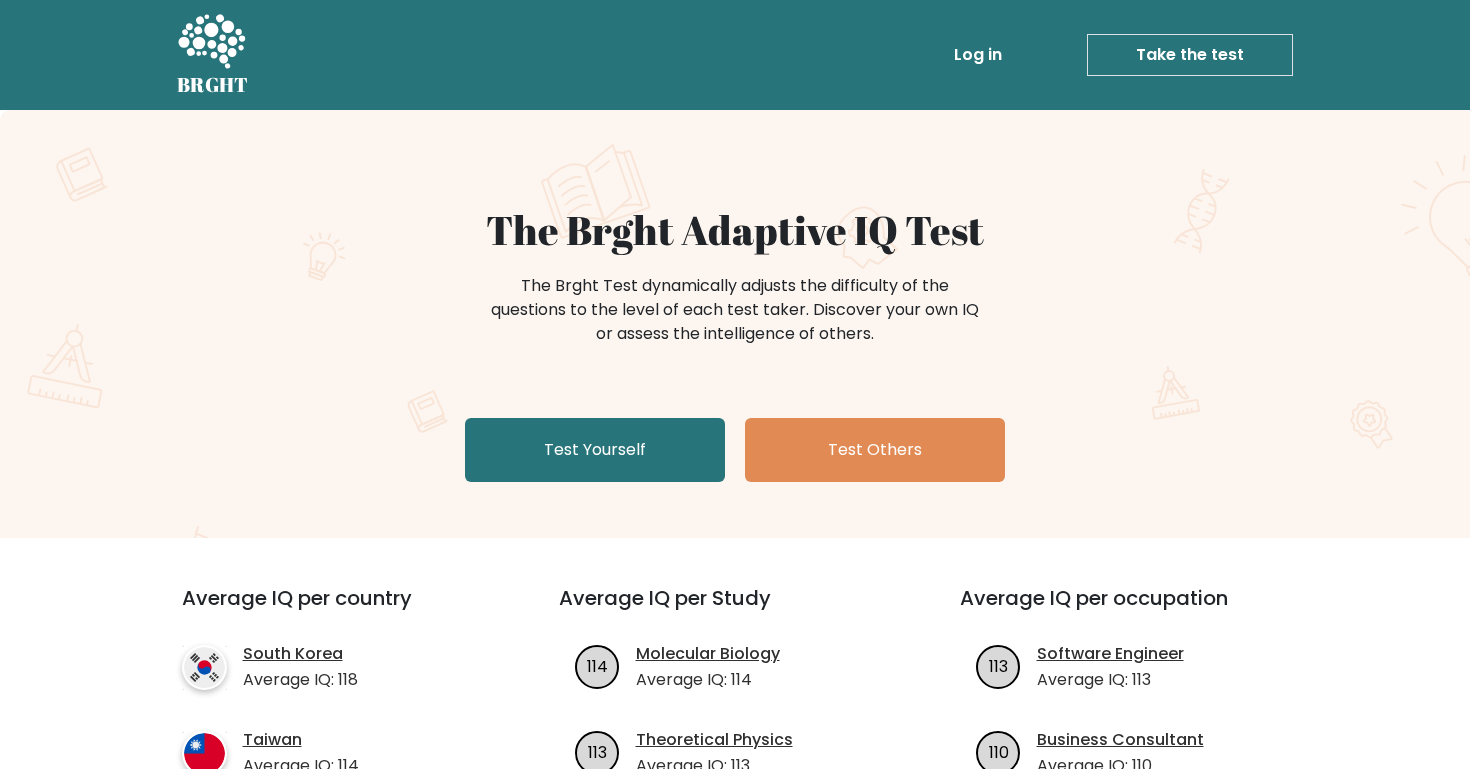 scroll, scrollTop: 0, scrollLeft: 0, axis: both 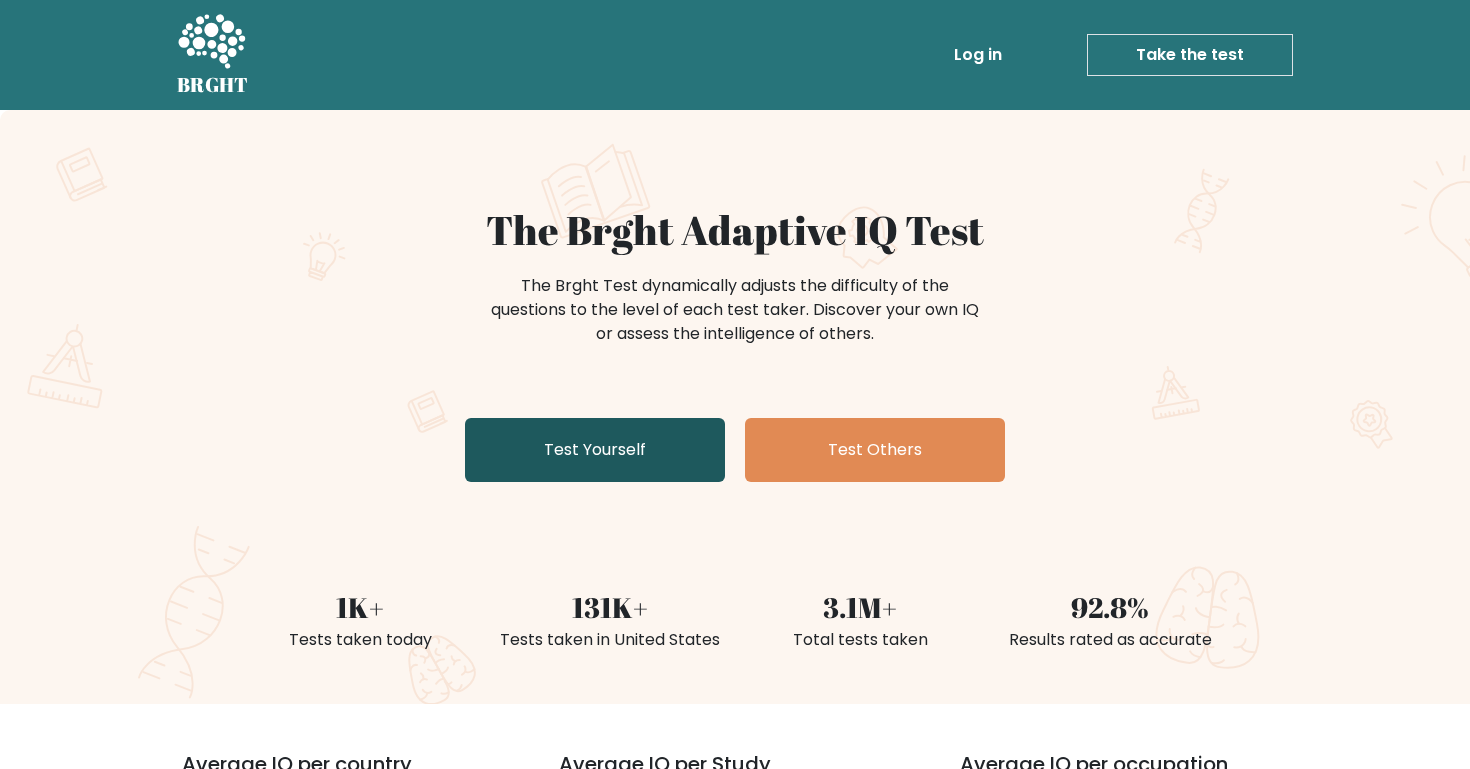 click on "Test Yourself" at bounding box center [595, 450] 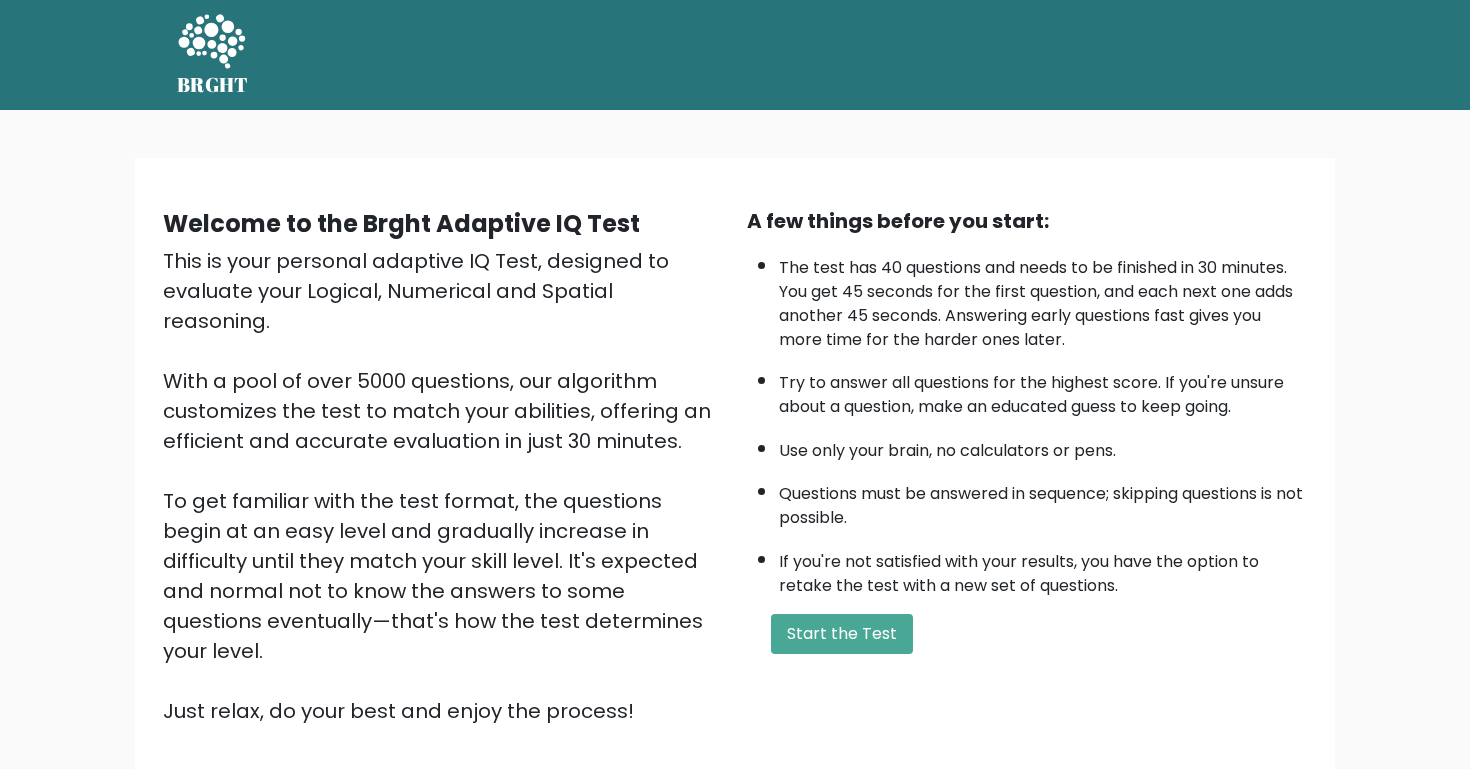 scroll, scrollTop: 0, scrollLeft: 0, axis: both 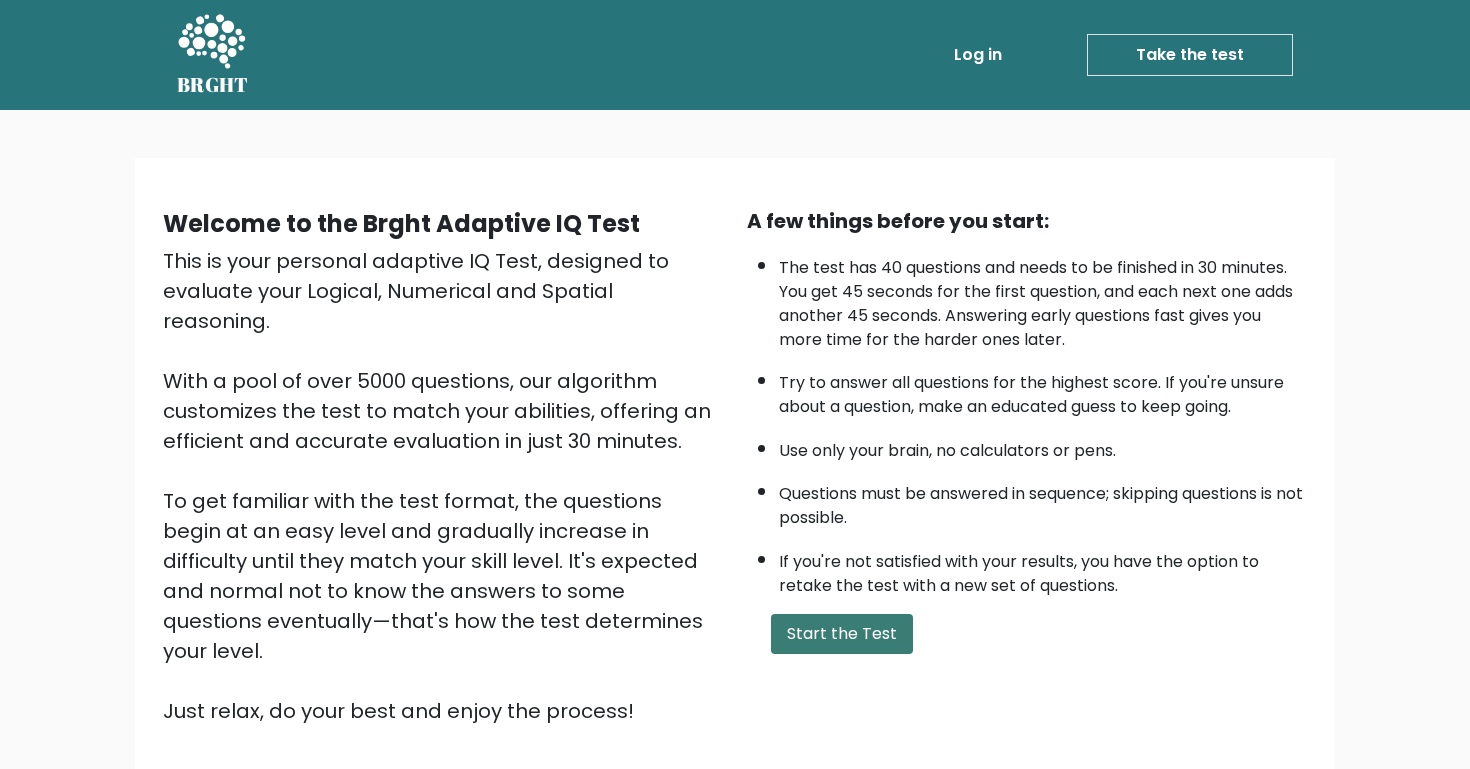 click on "Start the Test" at bounding box center (842, 634) 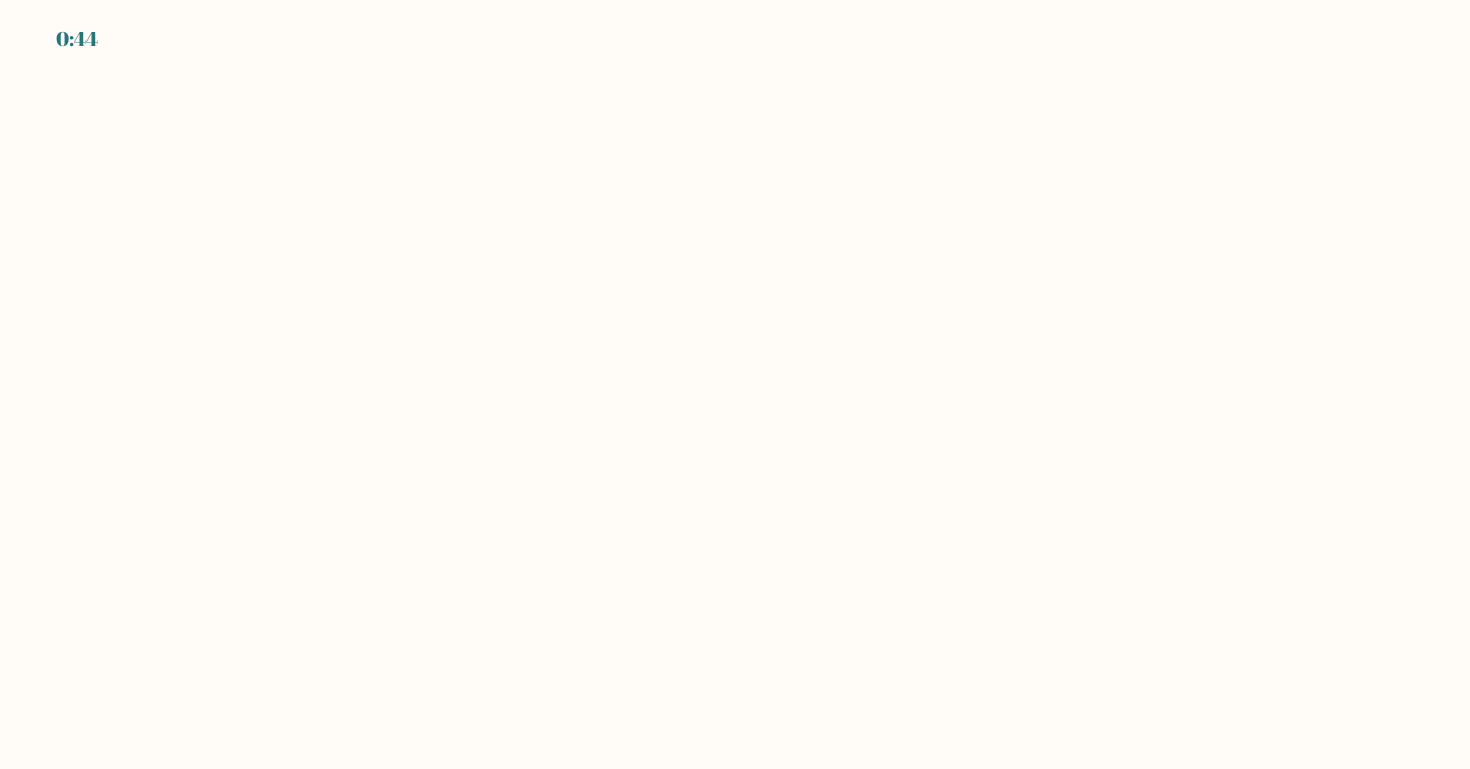 scroll, scrollTop: 0, scrollLeft: 0, axis: both 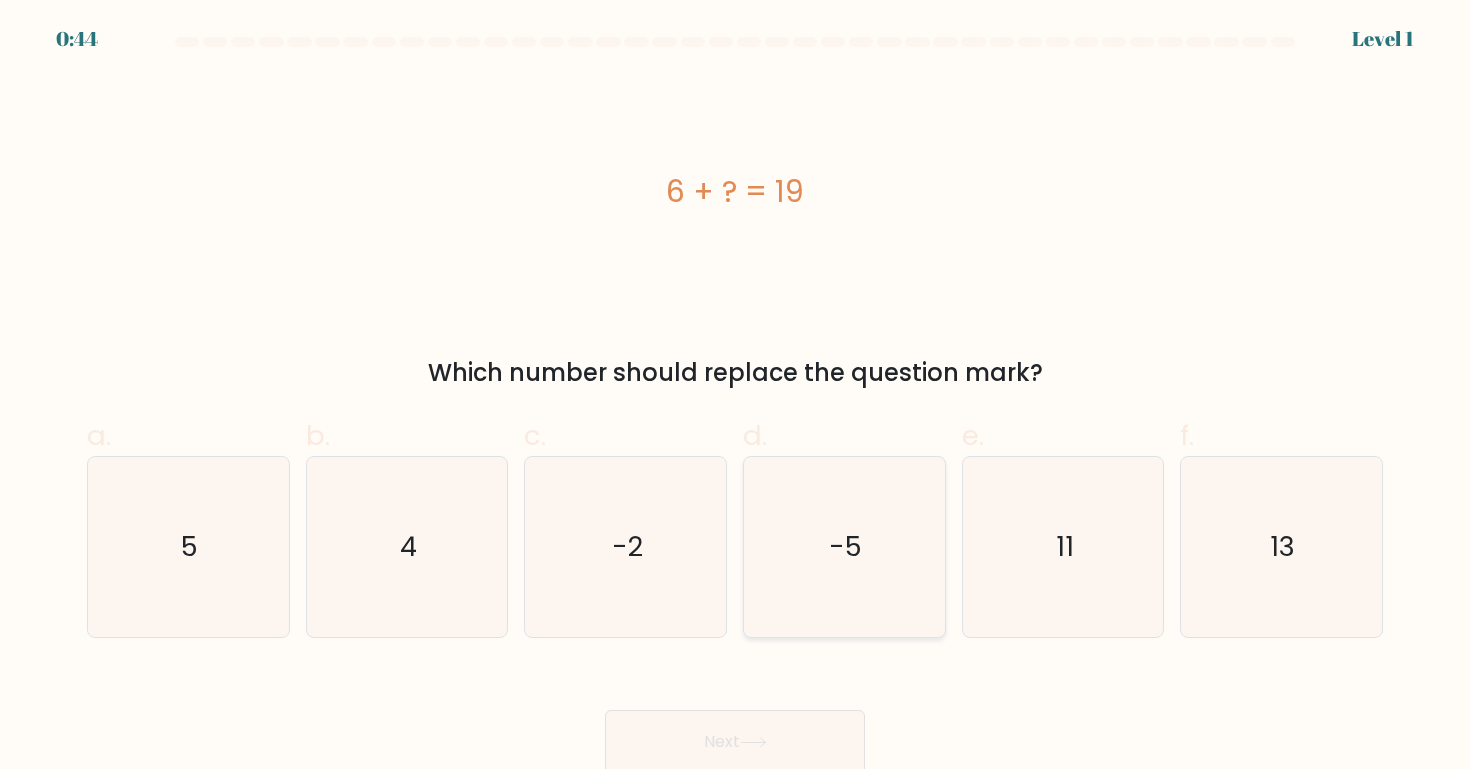 click on "-5" at bounding box center (844, 547) 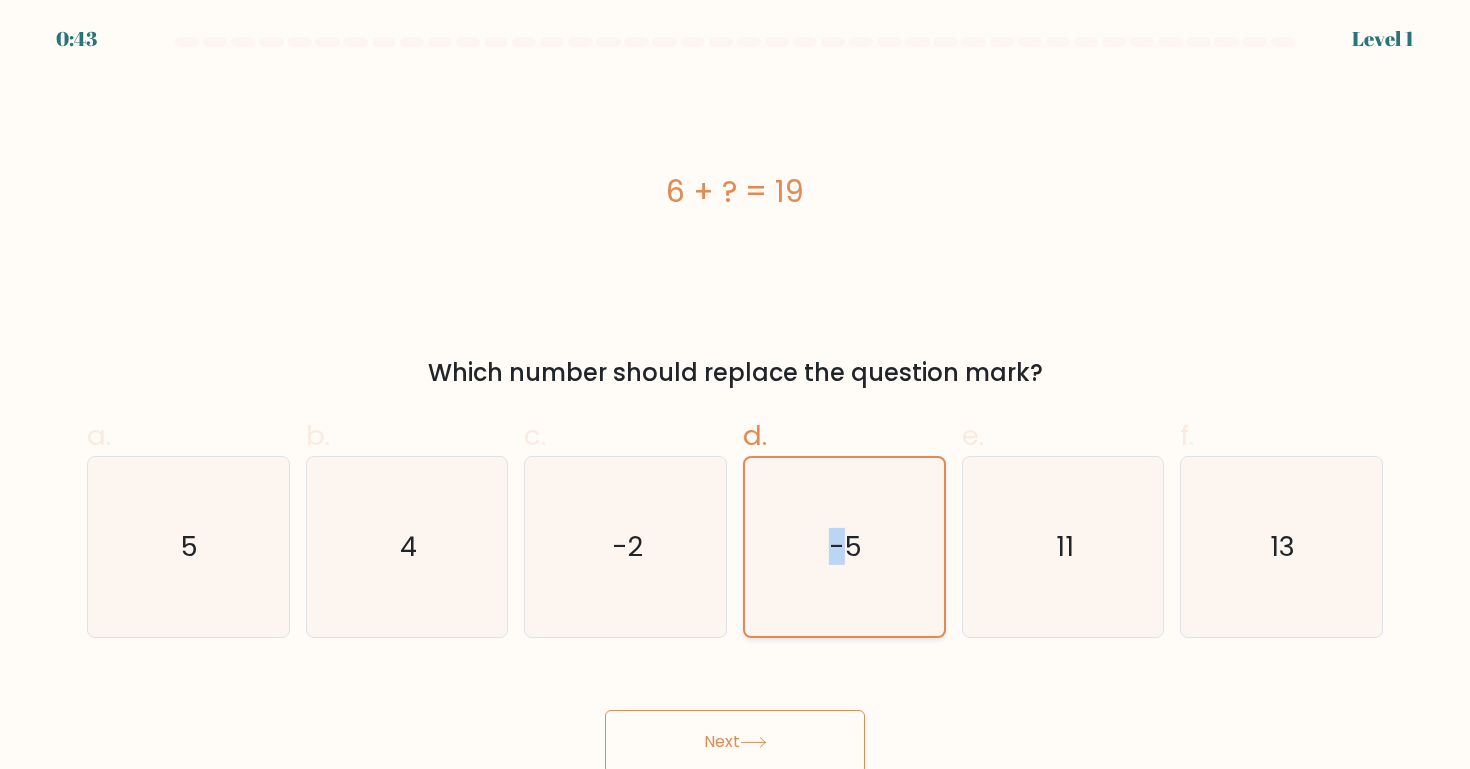 click on "-5" at bounding box center (844, 547) 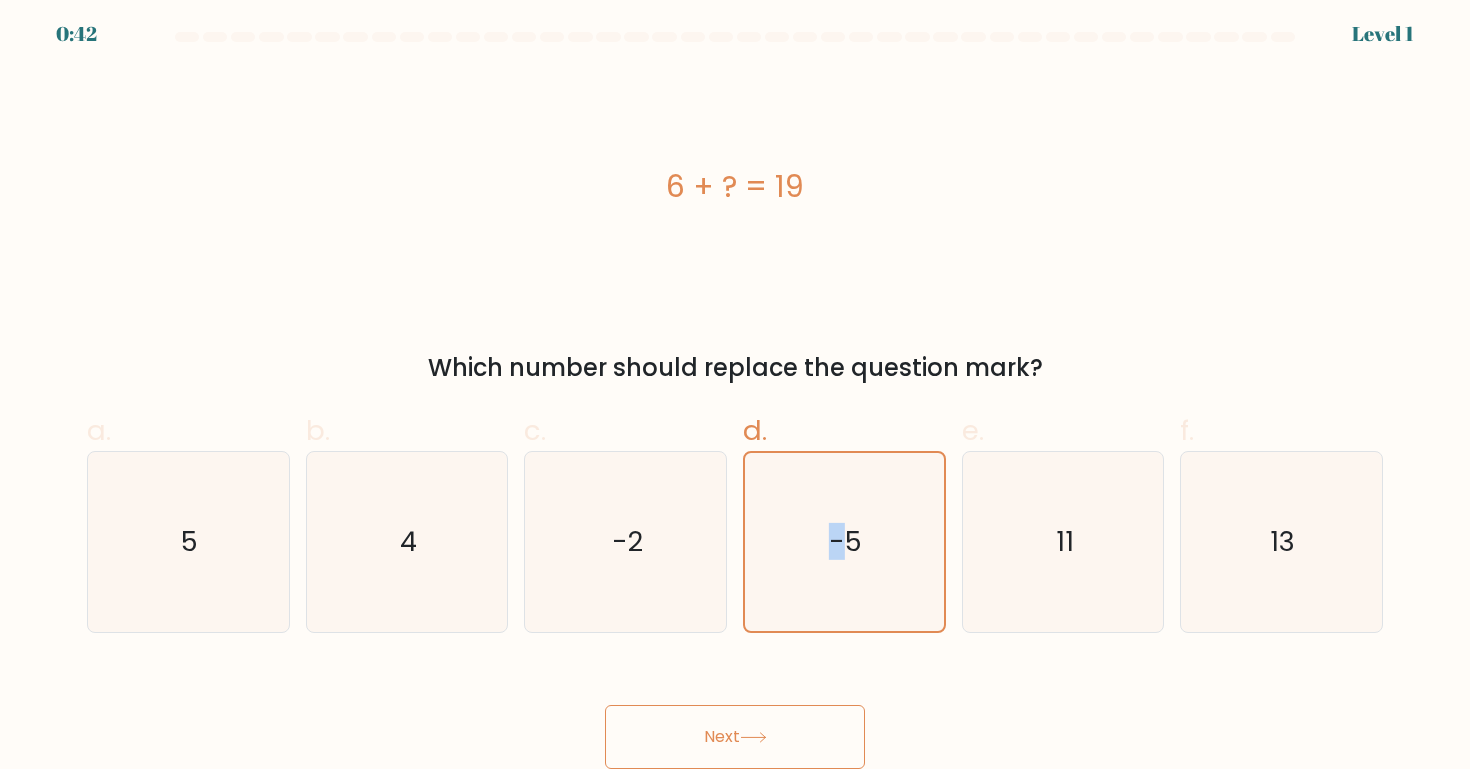 click on "Next" at bounding box center [735, 737] 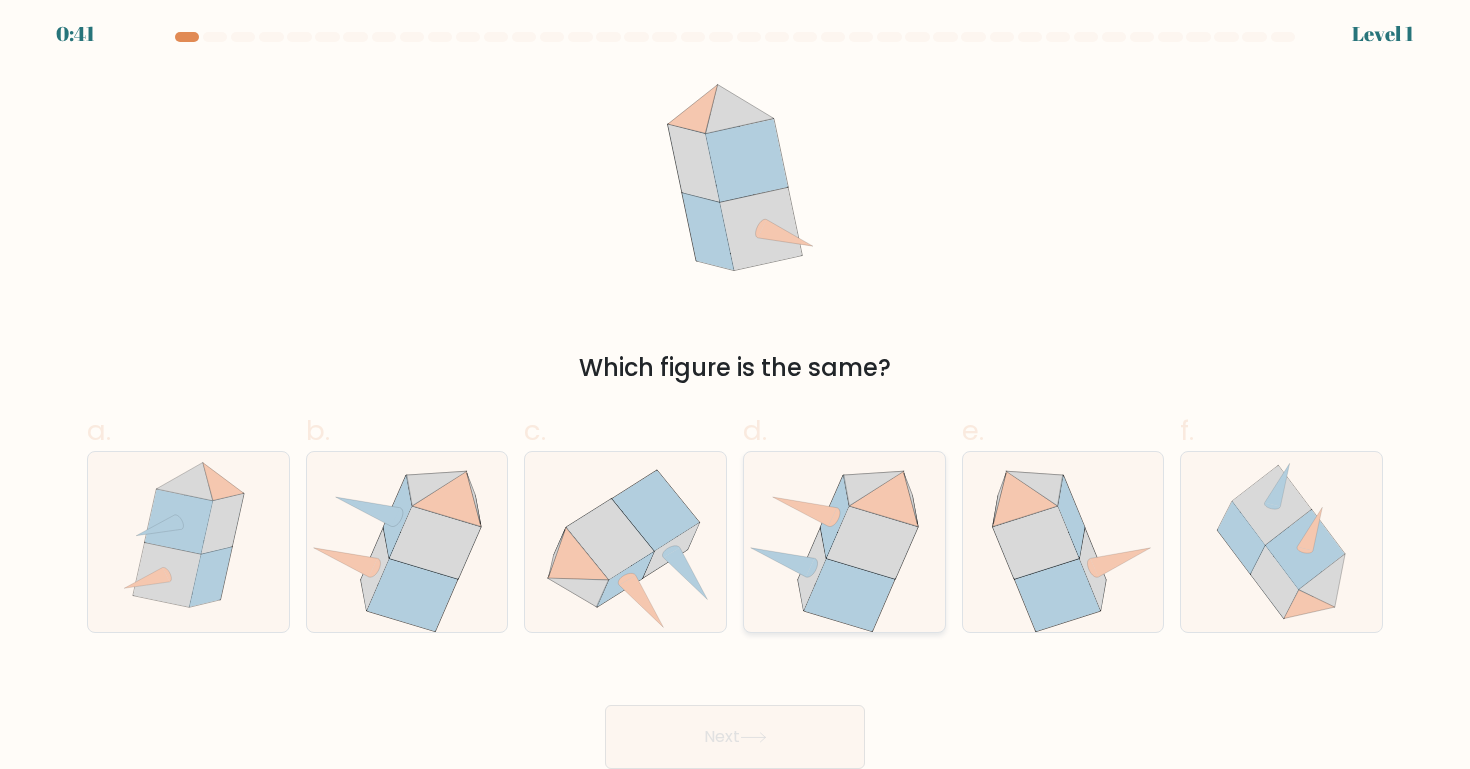 click at bounding box center [844, 542] 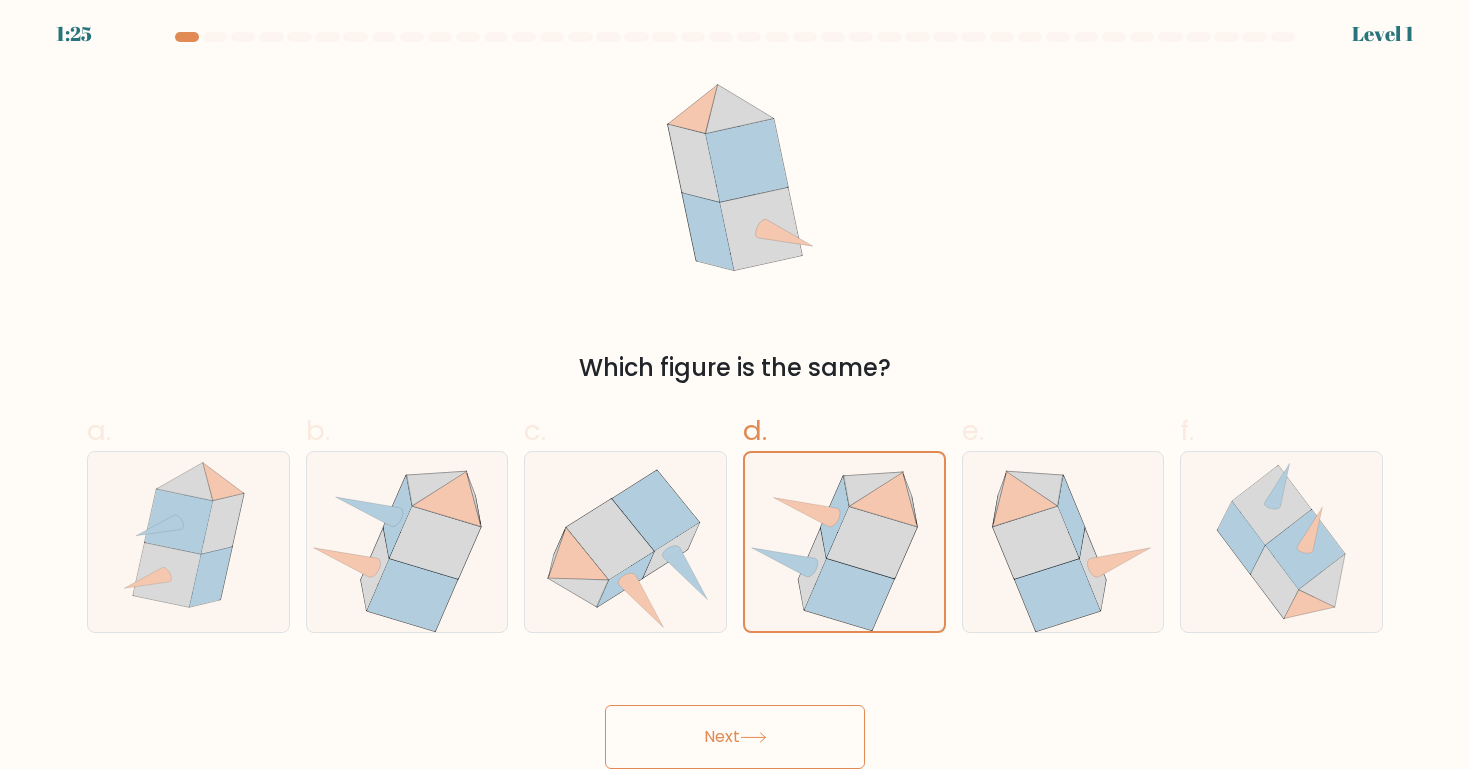 click on "Next" at bounding box center [735, 737] 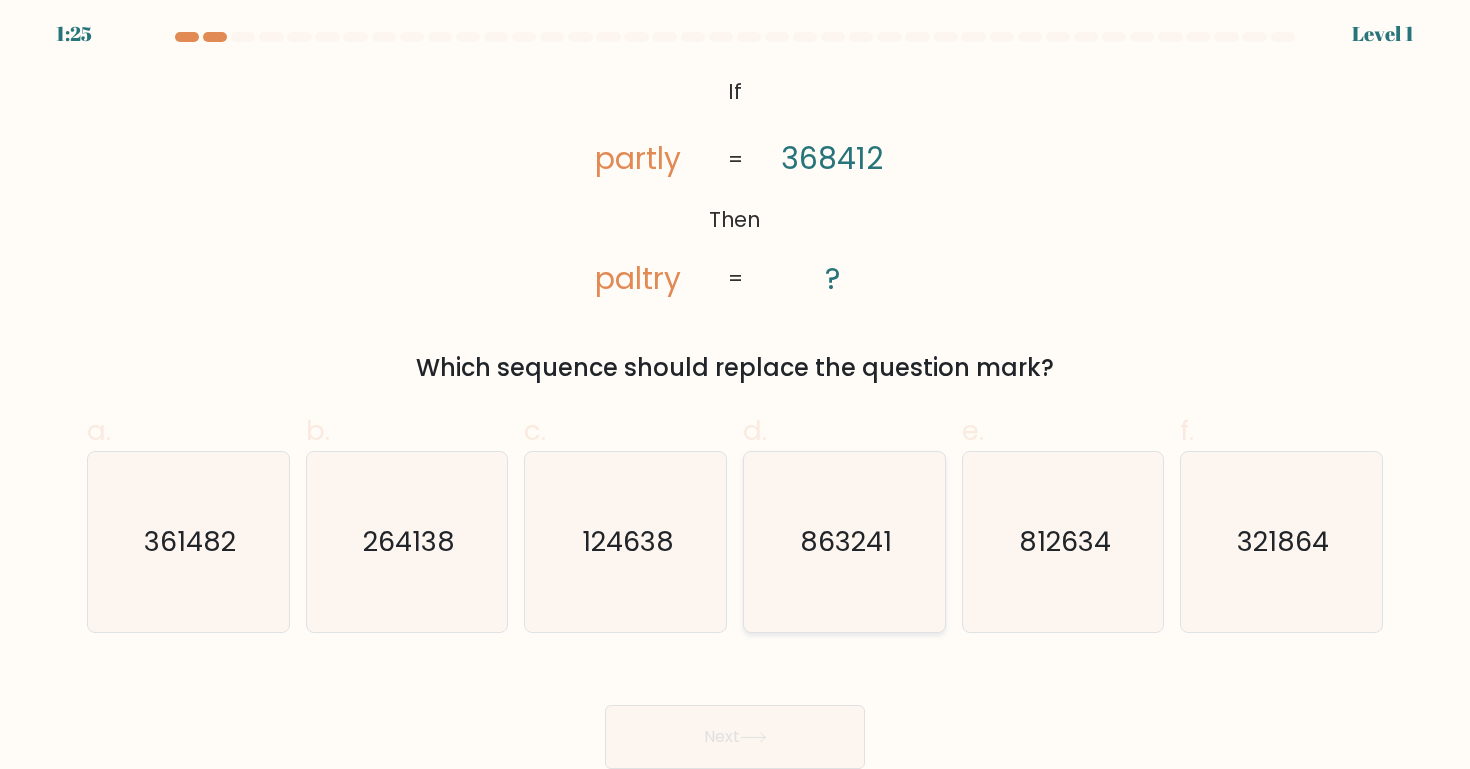 click on "863241" at bounding box center (844, 542) 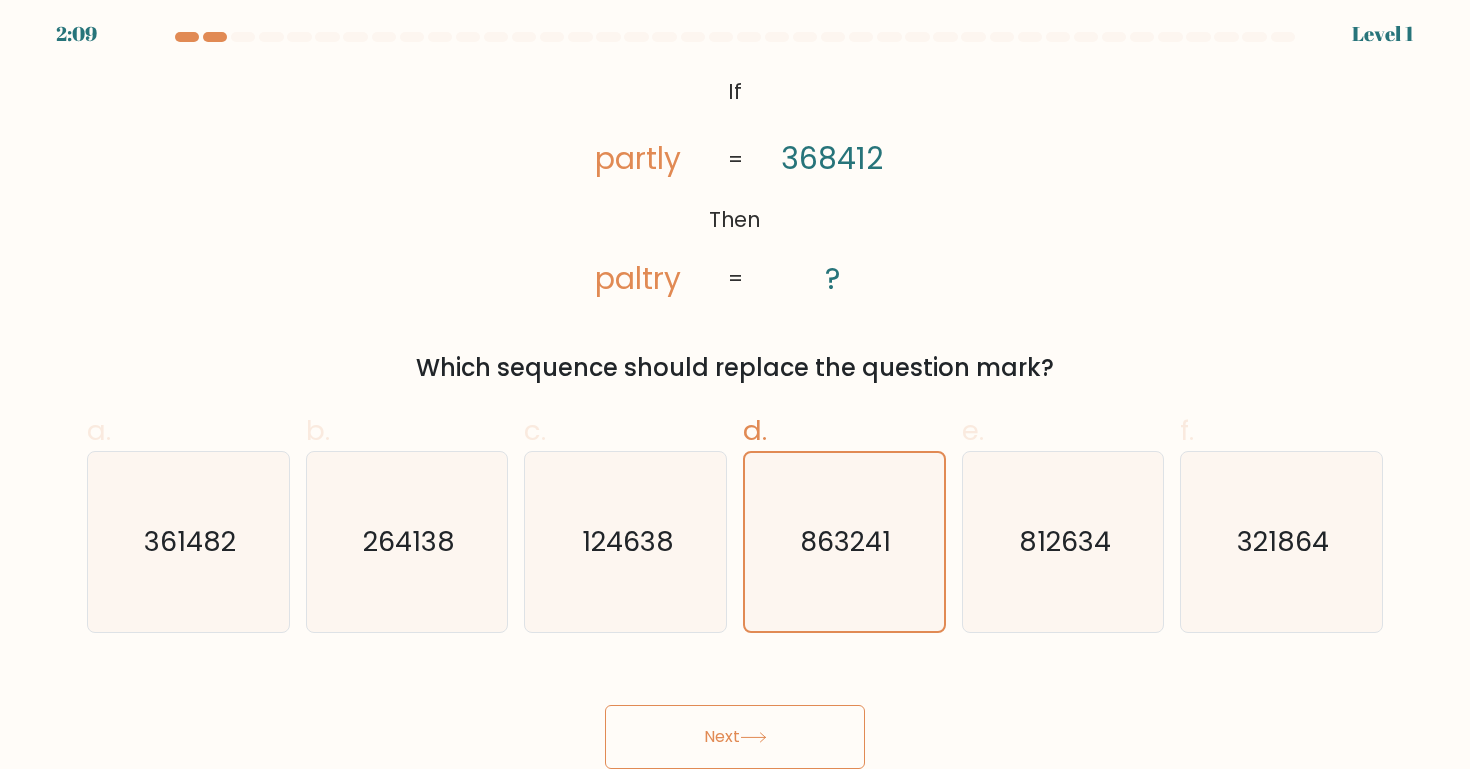 click on "Next" at bounding box center (735, 737) 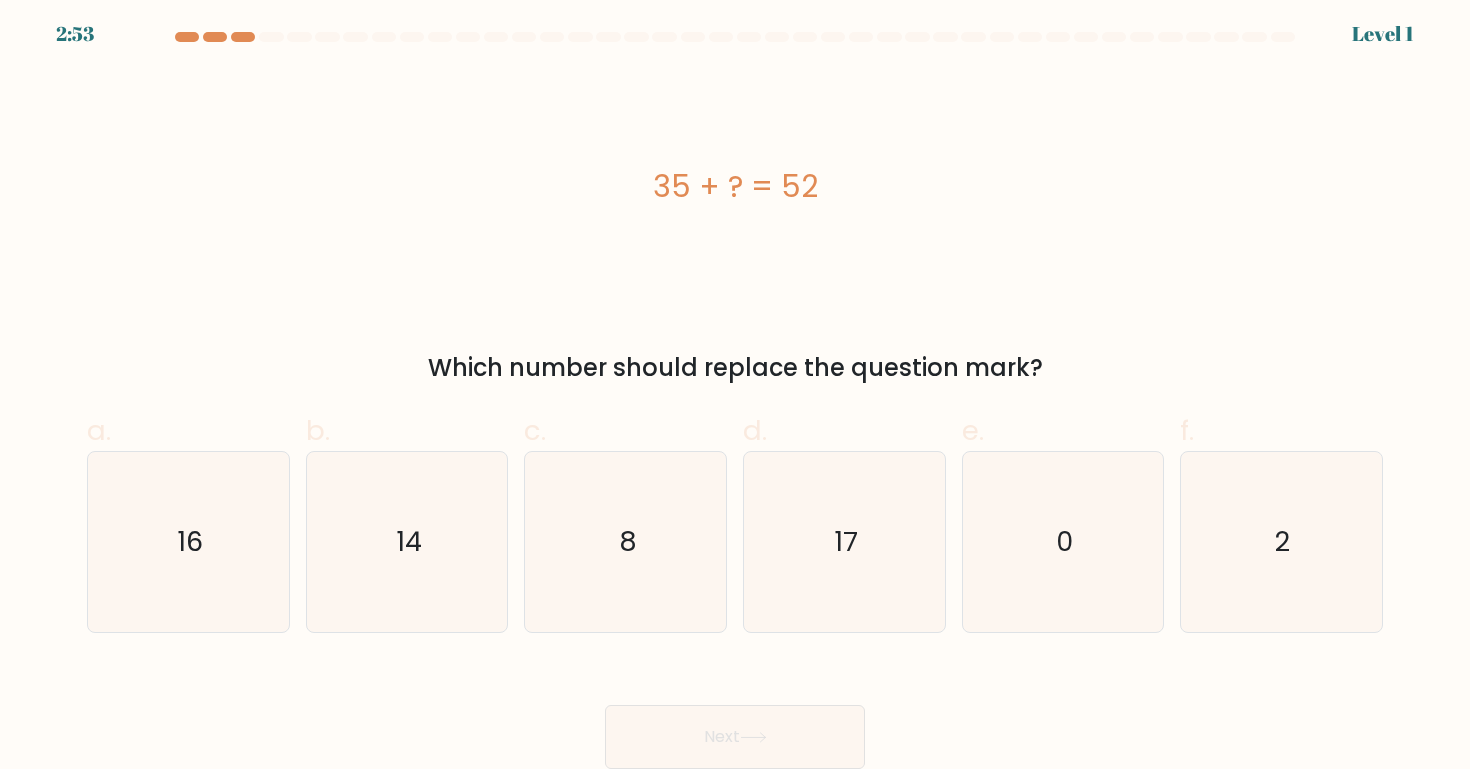 click on "Next" at bounding box center (735, 737) 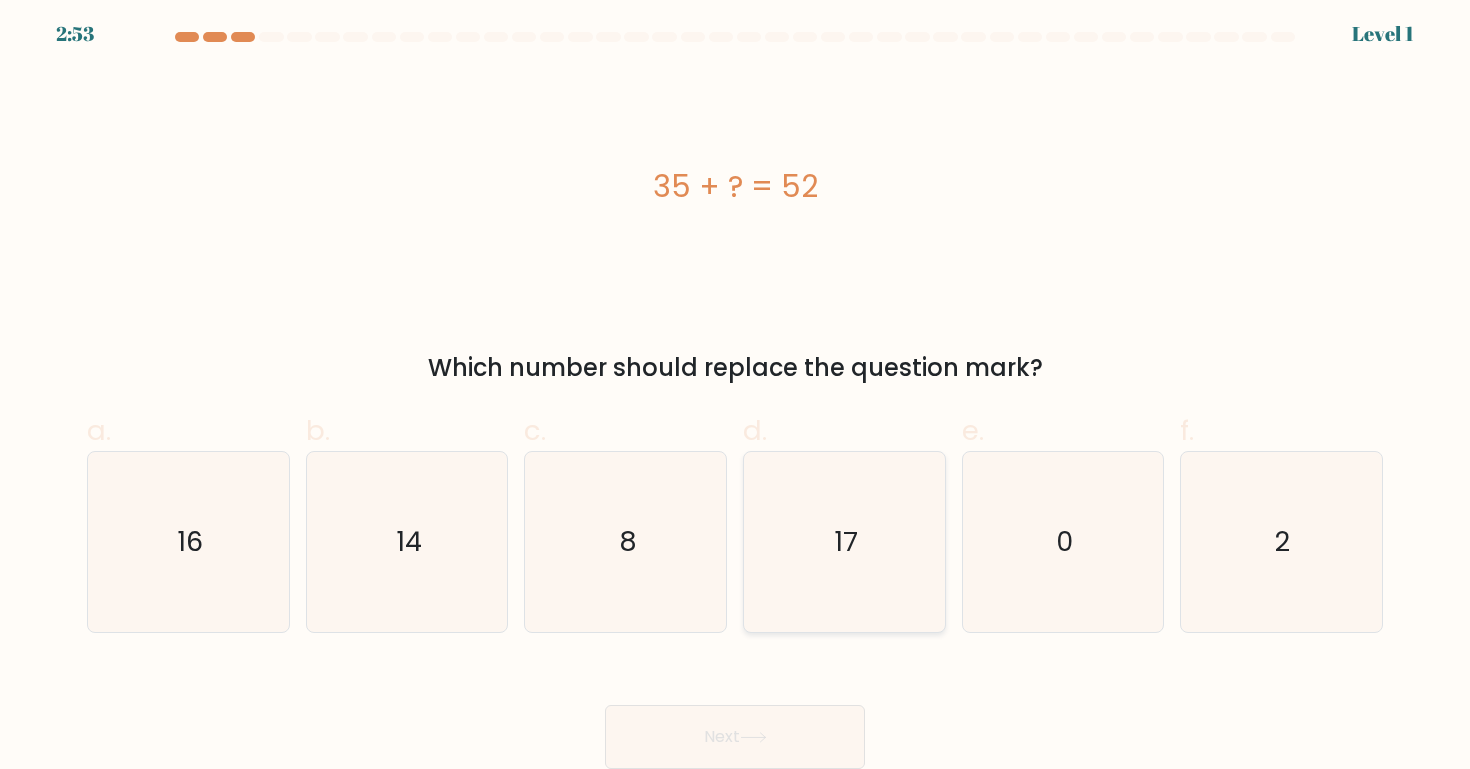 click on "17" at bounding box center [844, 542] 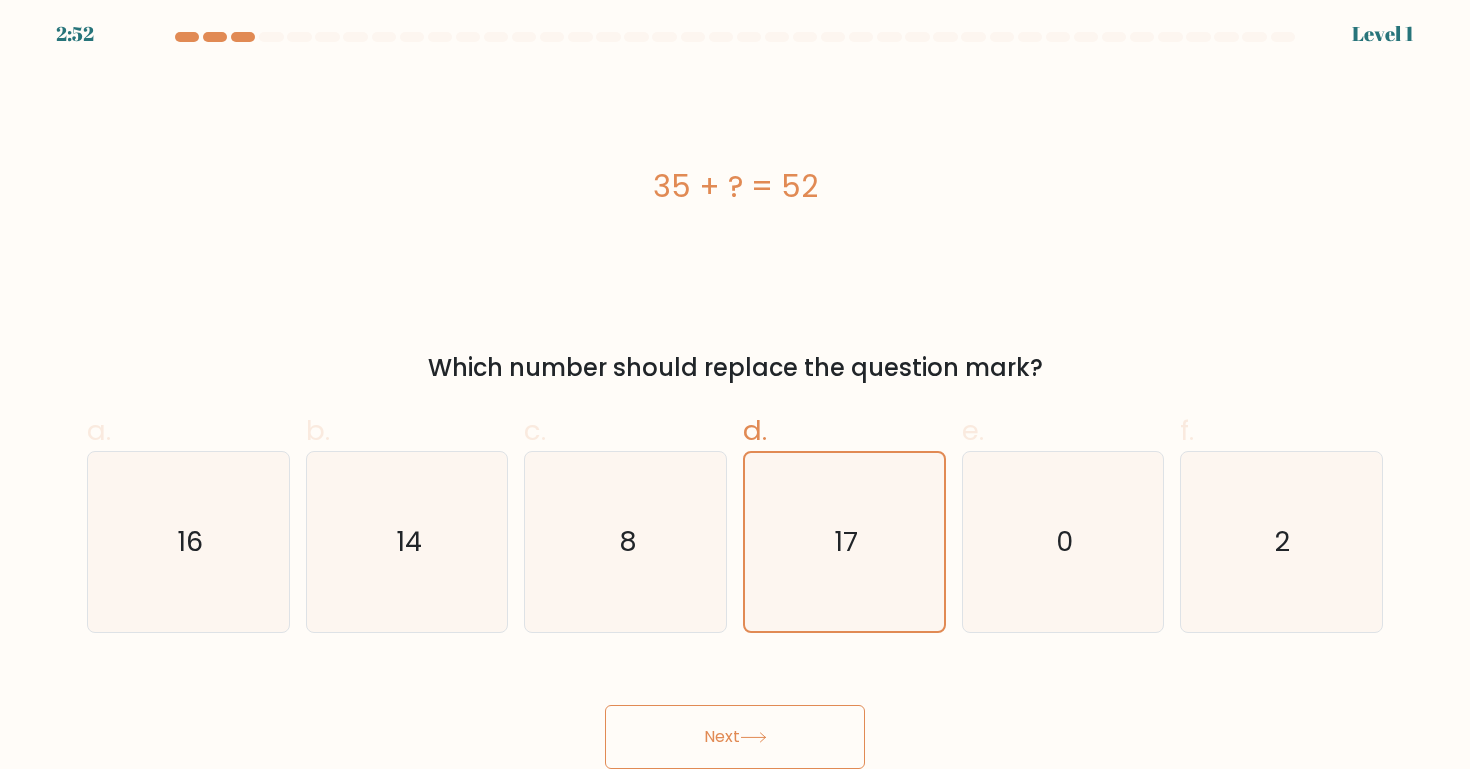 click on "Next" at bounding box center [735, 737] 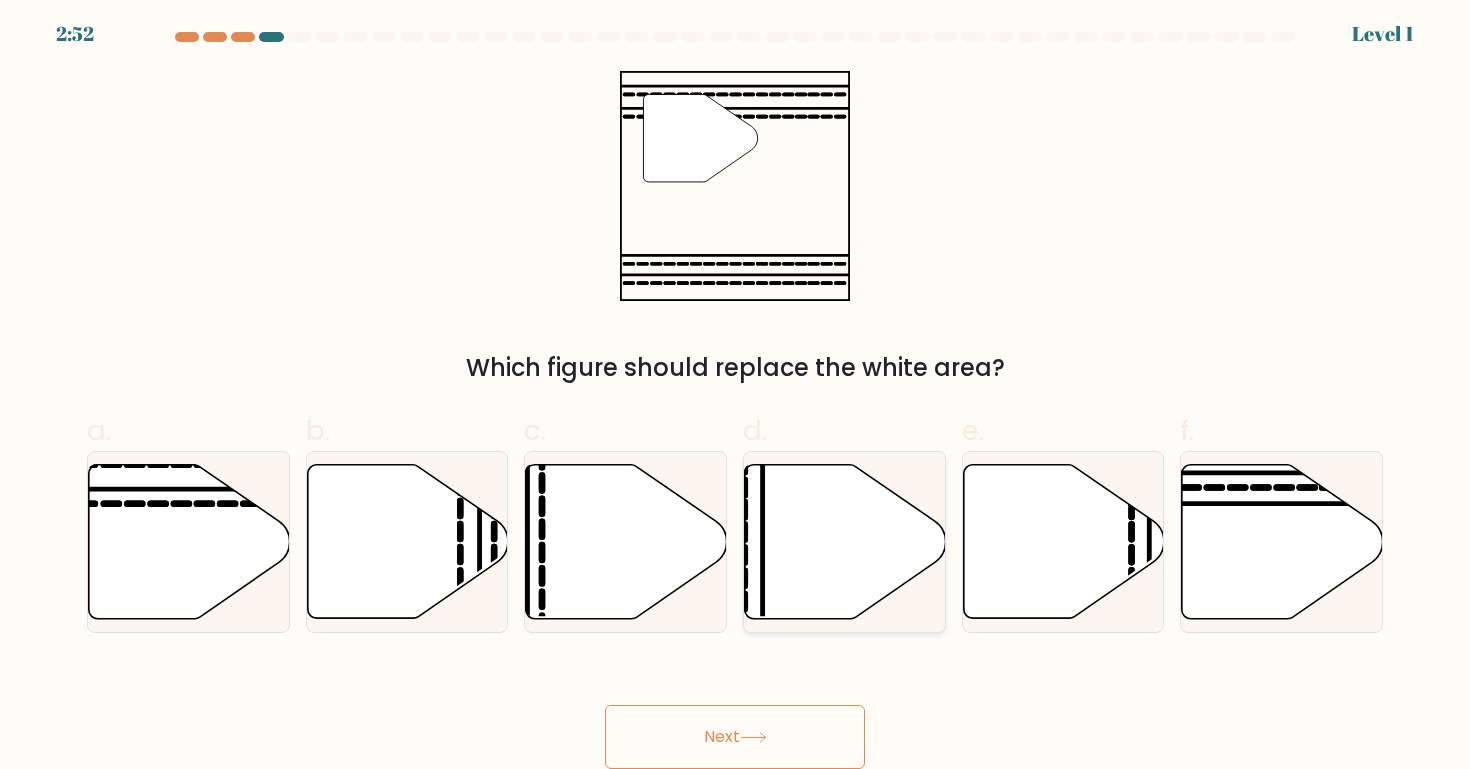 click at bounding box center [845, 541] 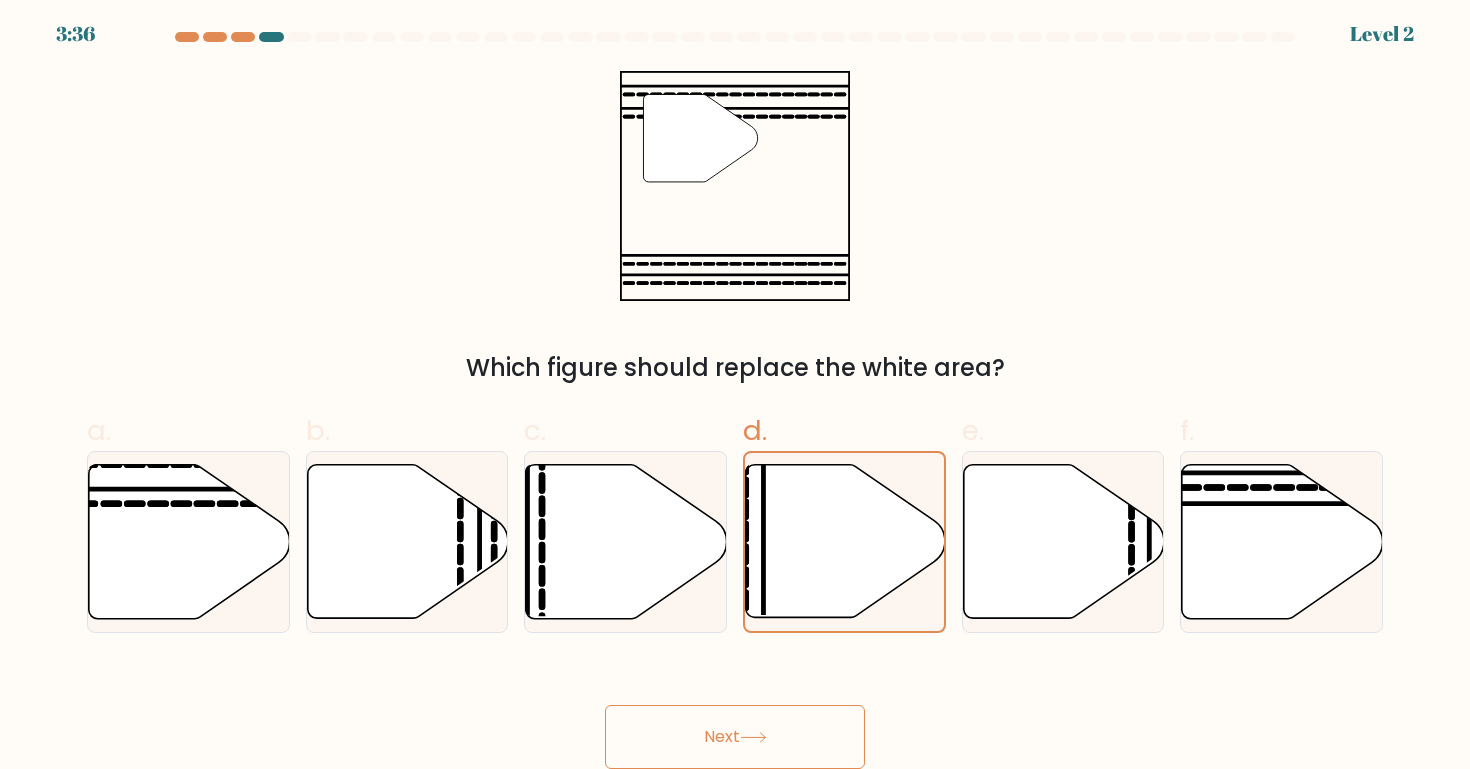 click on "Next" at bounding box center [735, 737] 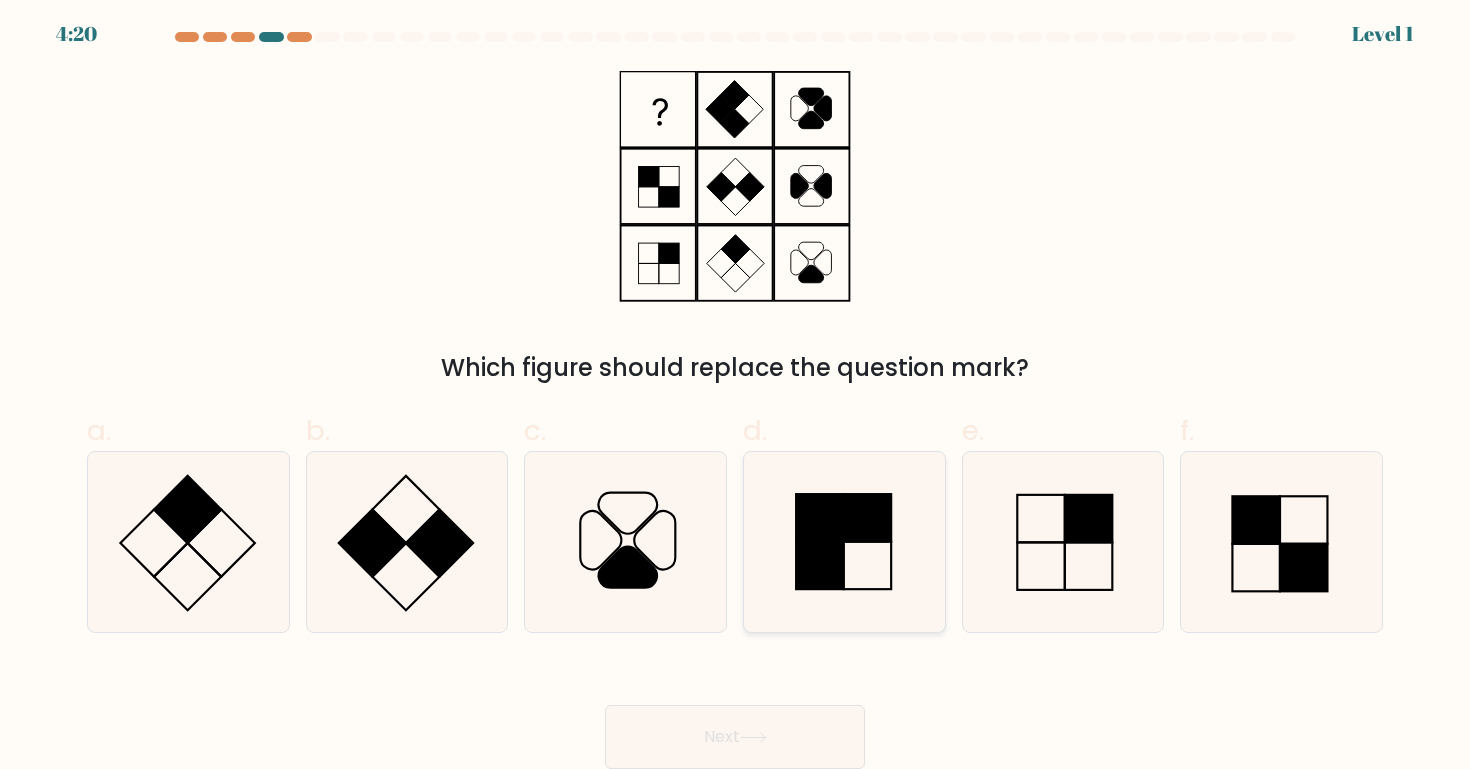 click at bounding box center (820, 566) 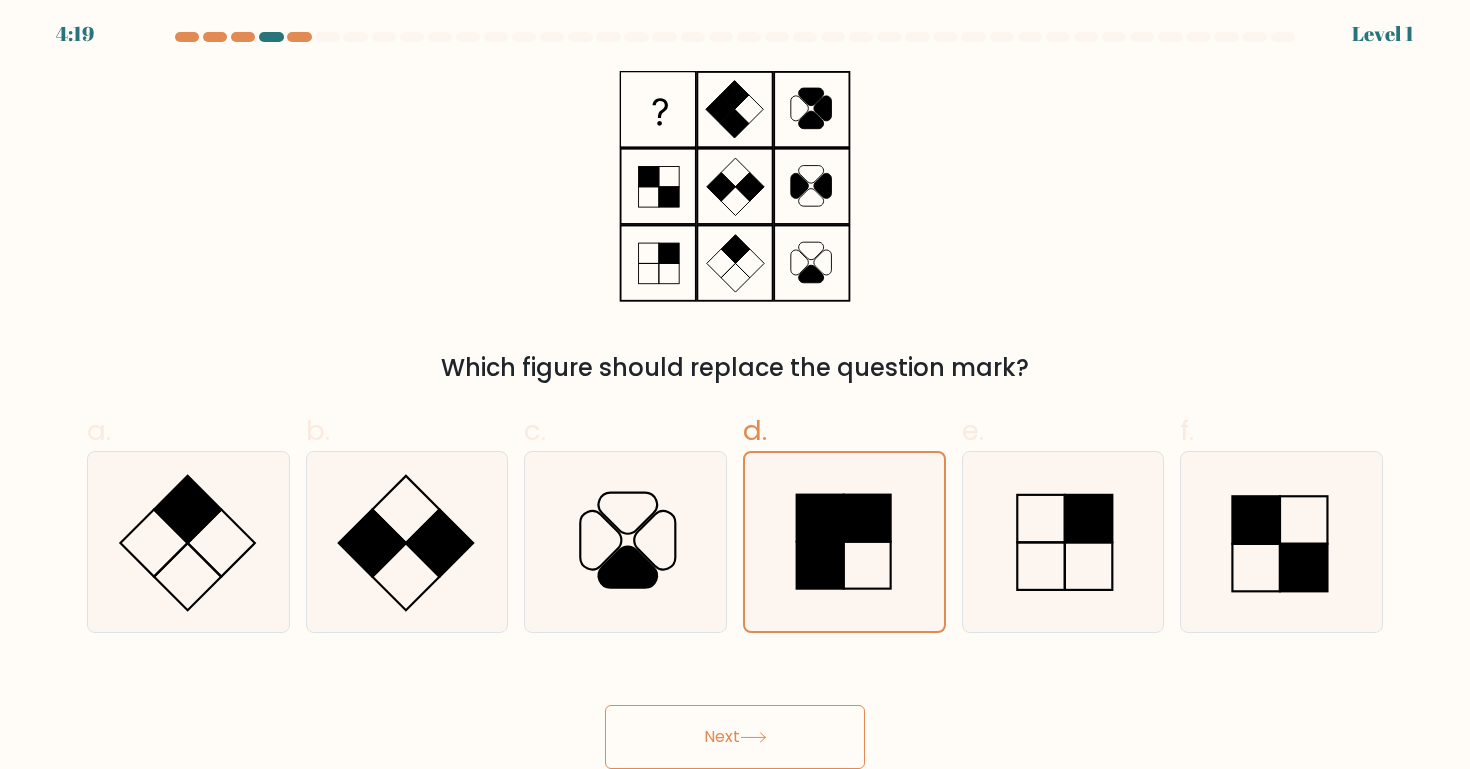 click on "Next" at bounding box center (735, 737) 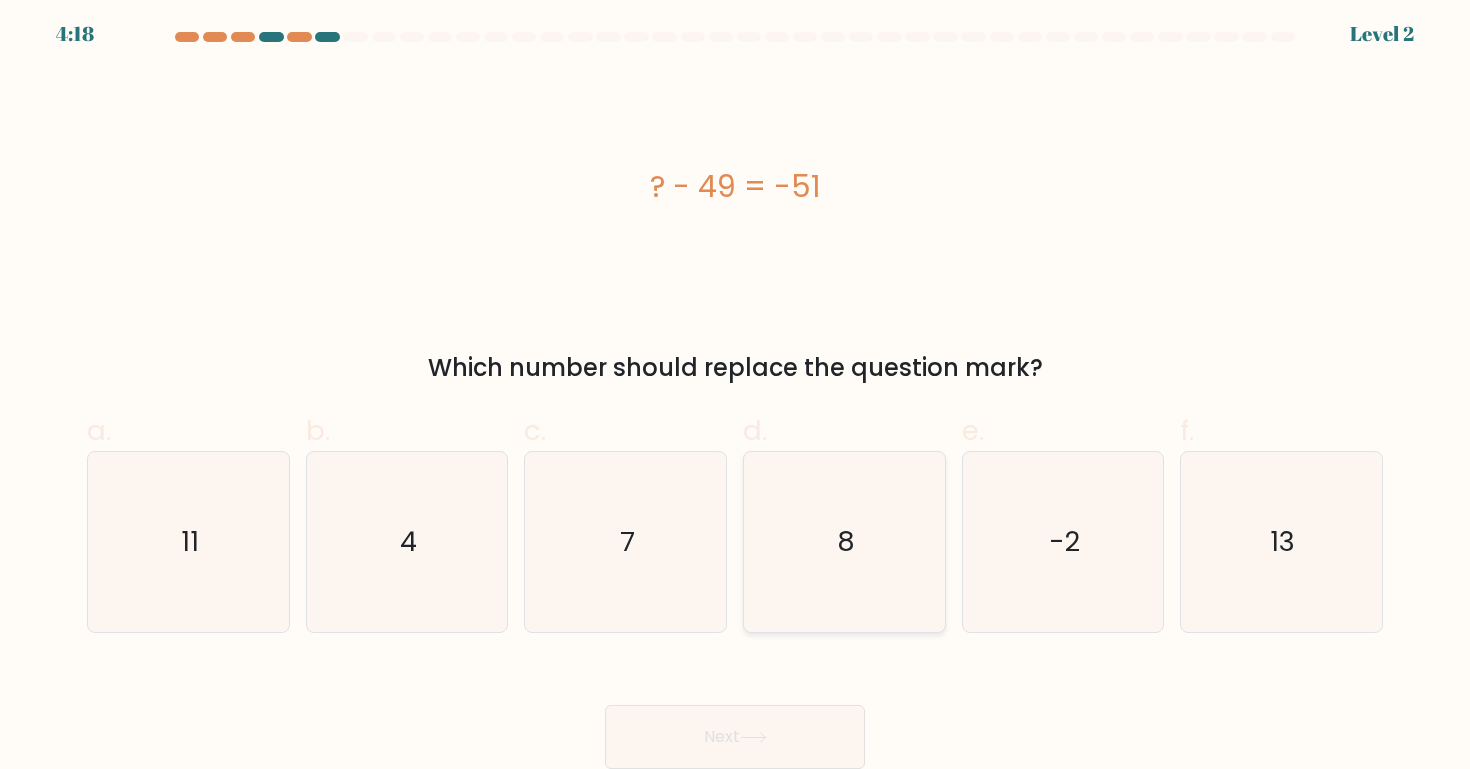 click on "8" at bounding box center [844, 542] 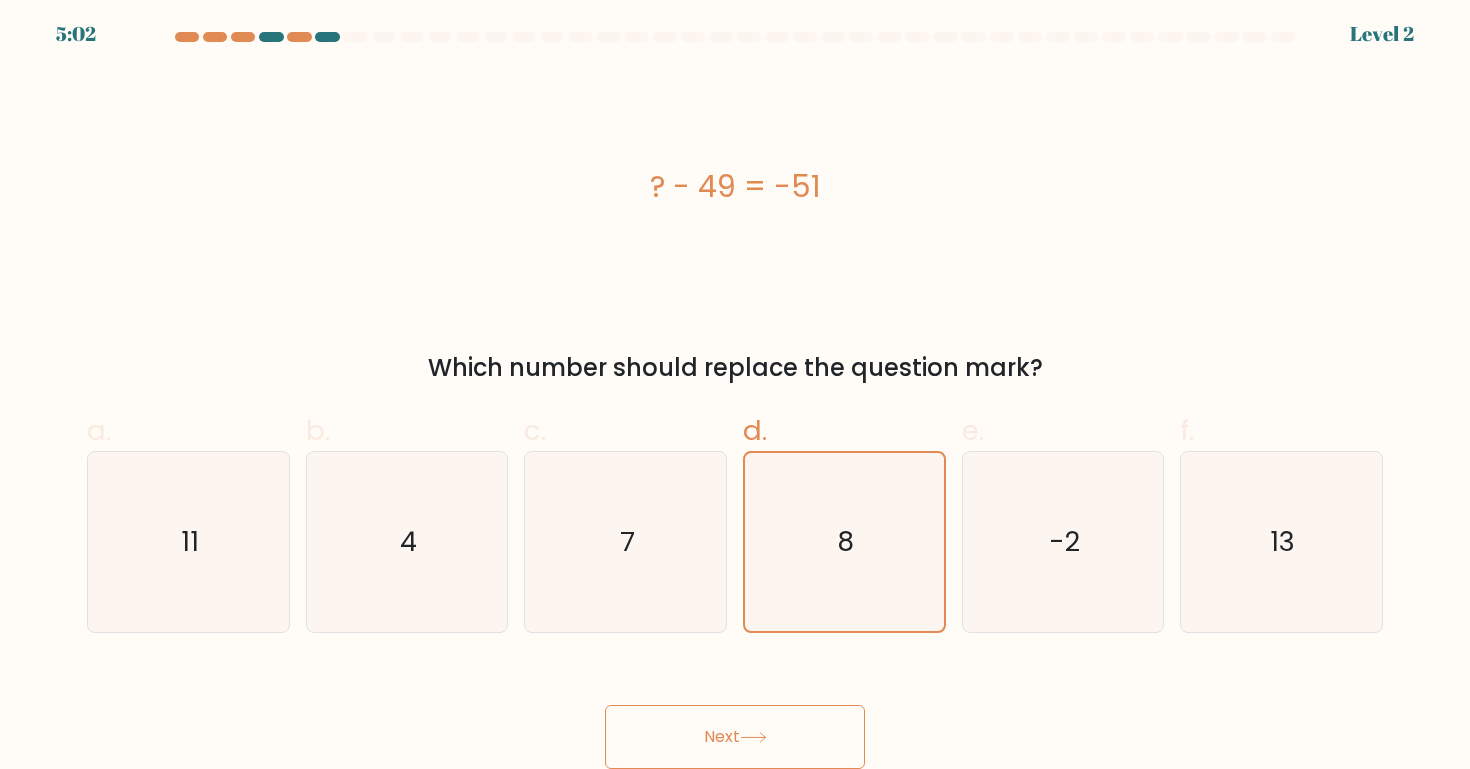 click on "Next" at bounding box center [735, 737] 